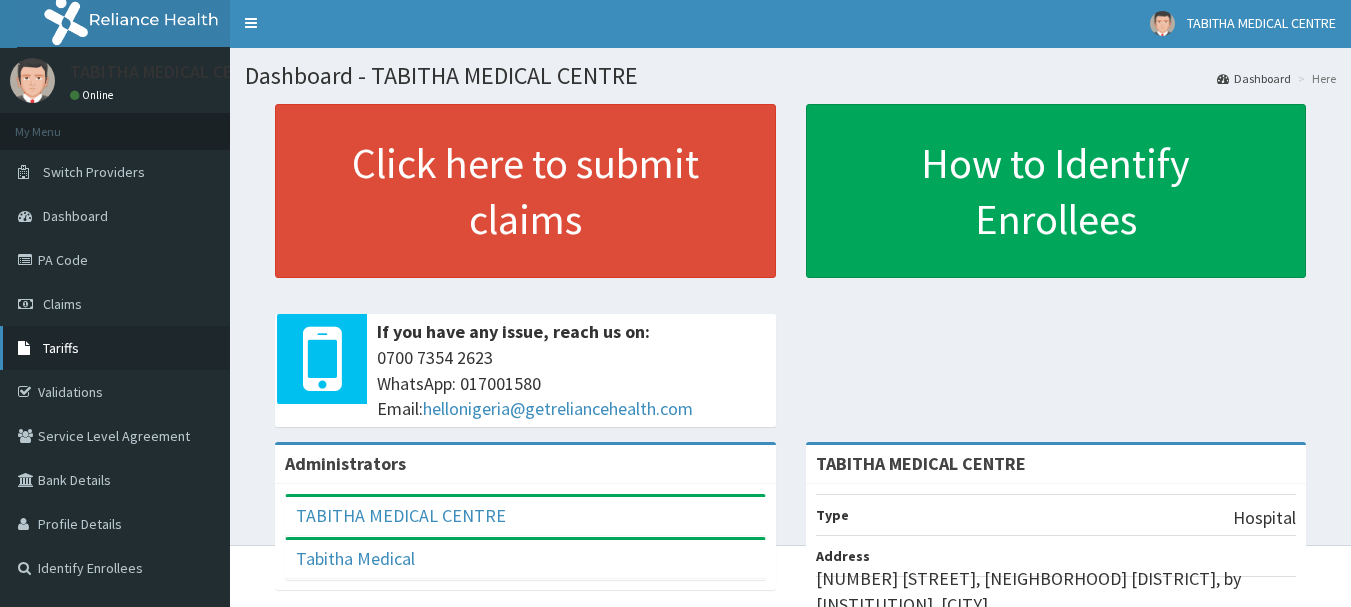 scroll, scrollTop: 0, scrollLeft: 0, axis: both 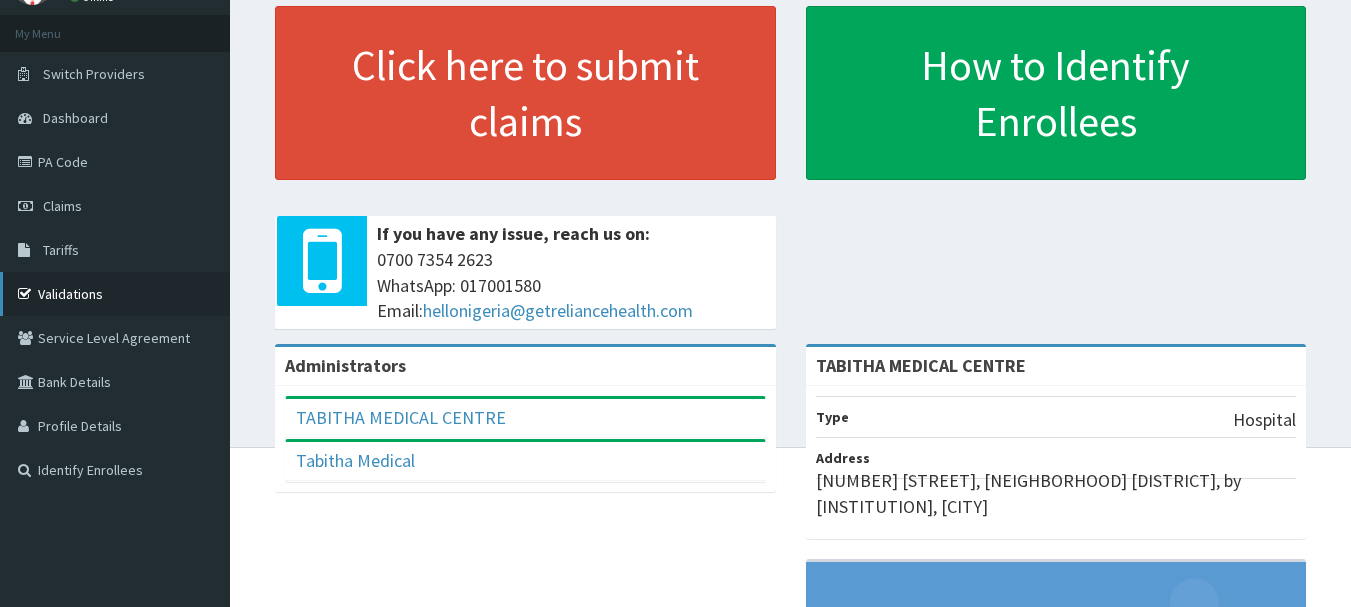click on "Validations" at bounding box center (115, 294) 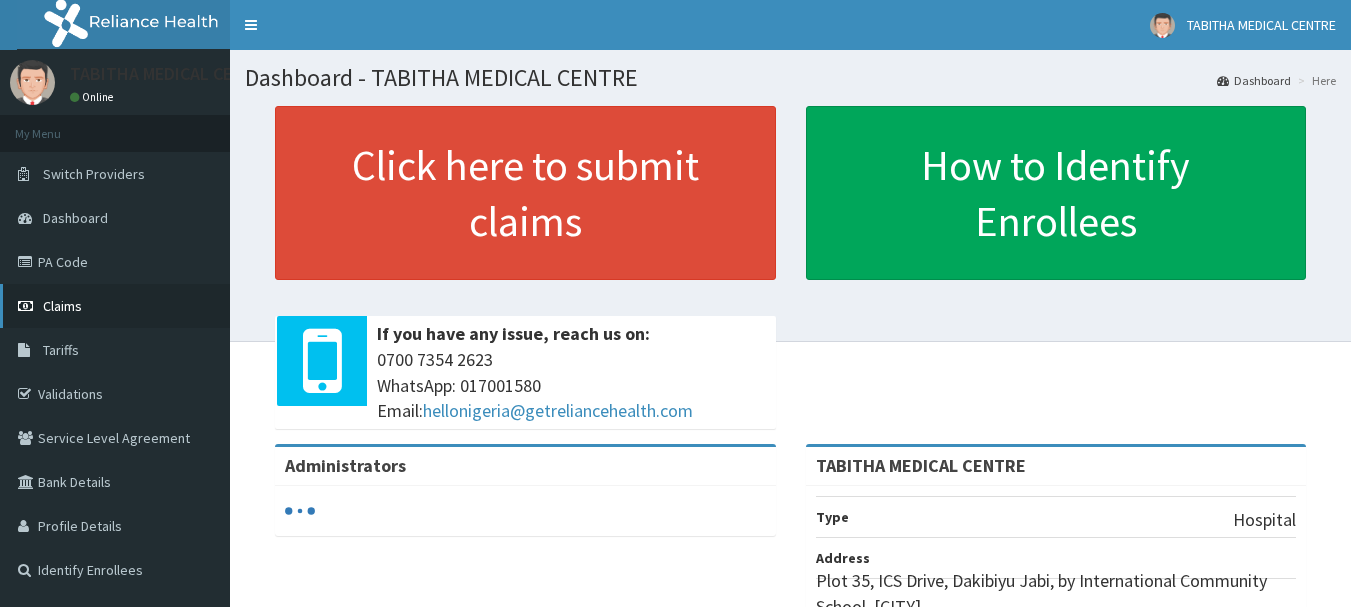 scroll, scrollTop: 0, scrollLeft: 0, axis: both 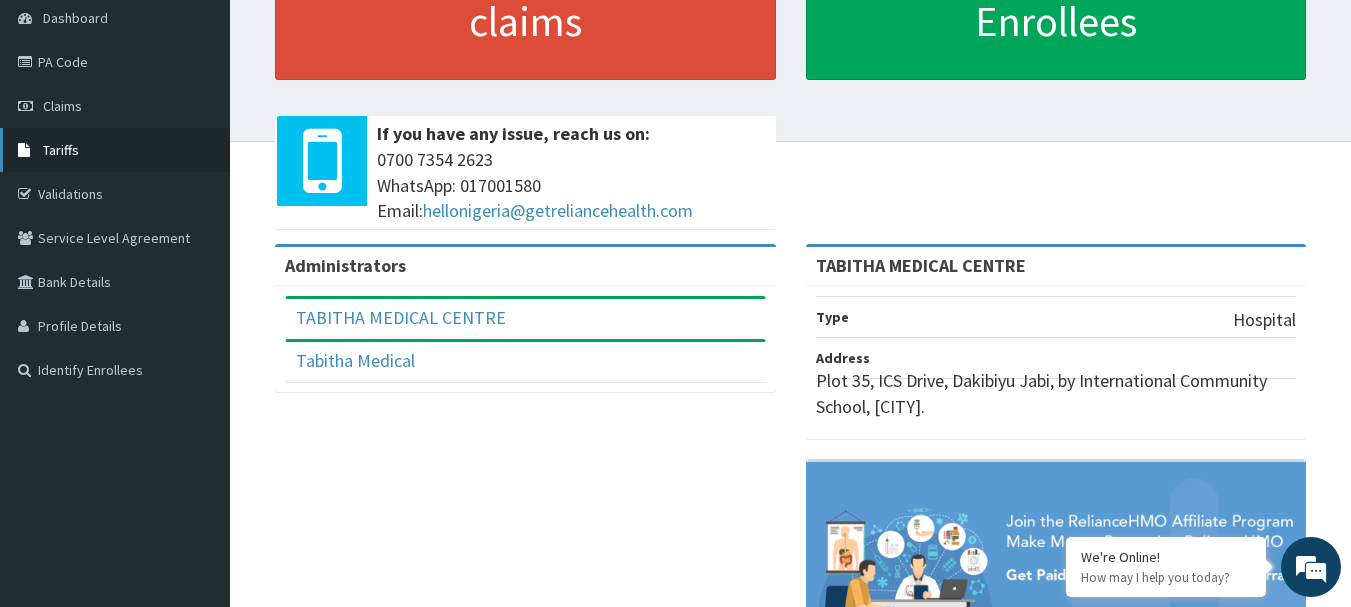 click on "Tariffs" at bounding box center (61, 150) 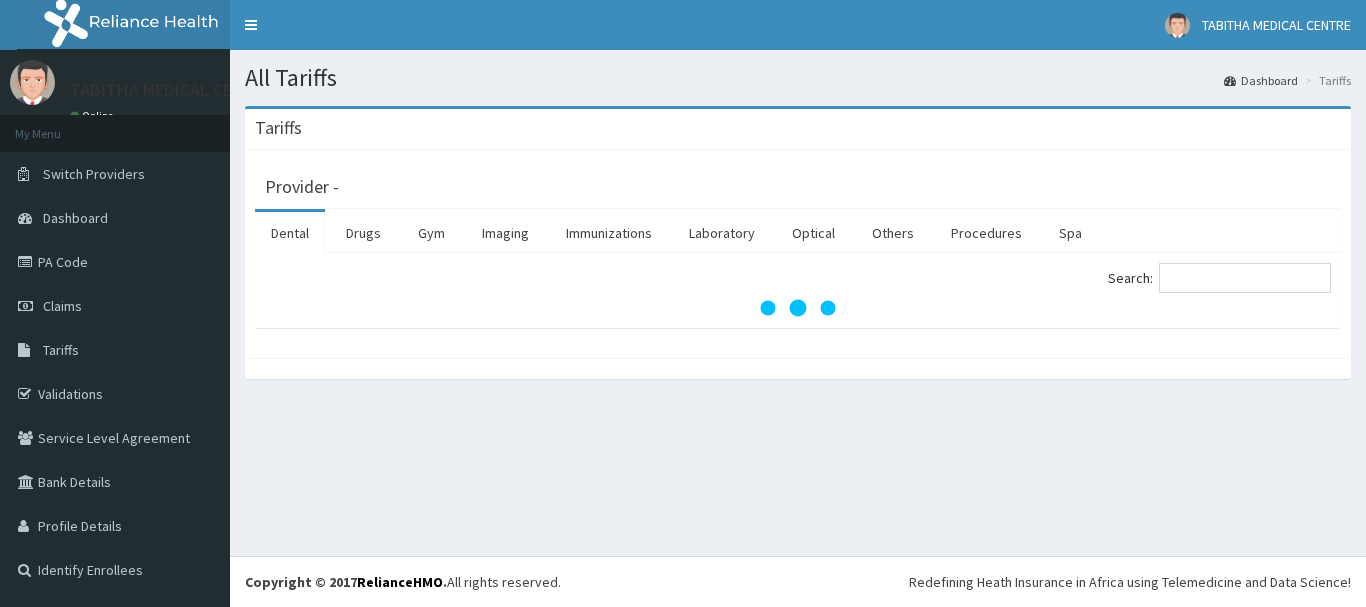 scroll, scrollTop: 0, scrollLeft: 0, axis: both 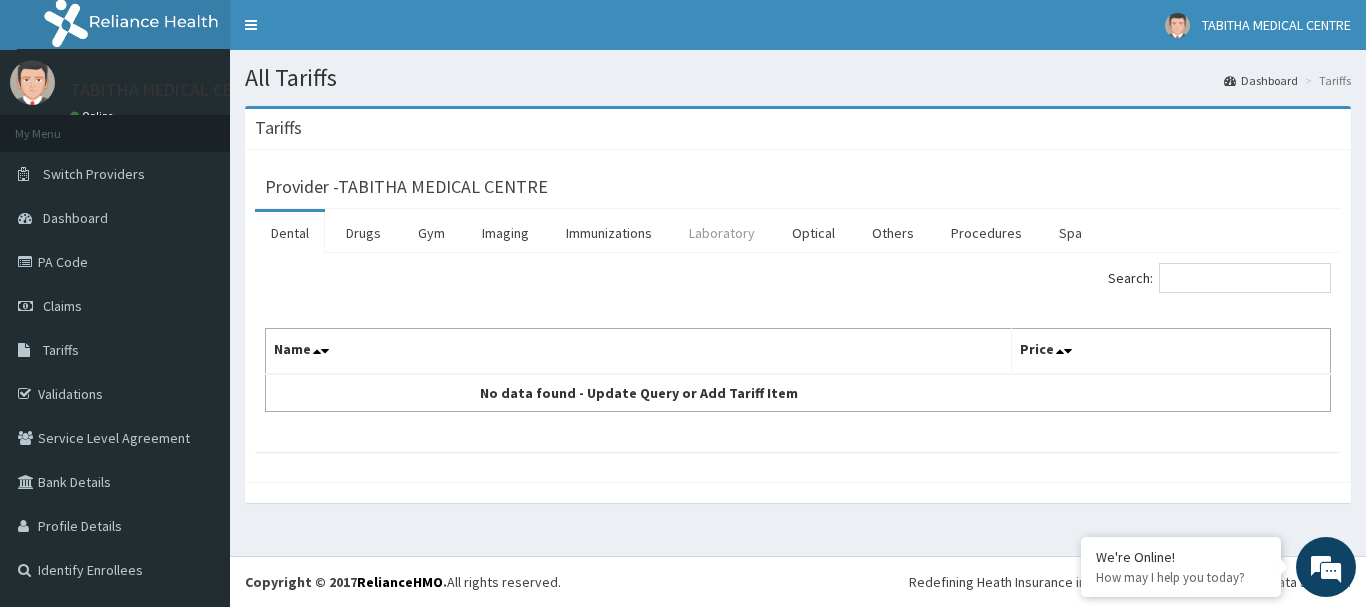 click on "Laboratory" at bounding box center [722, 233] 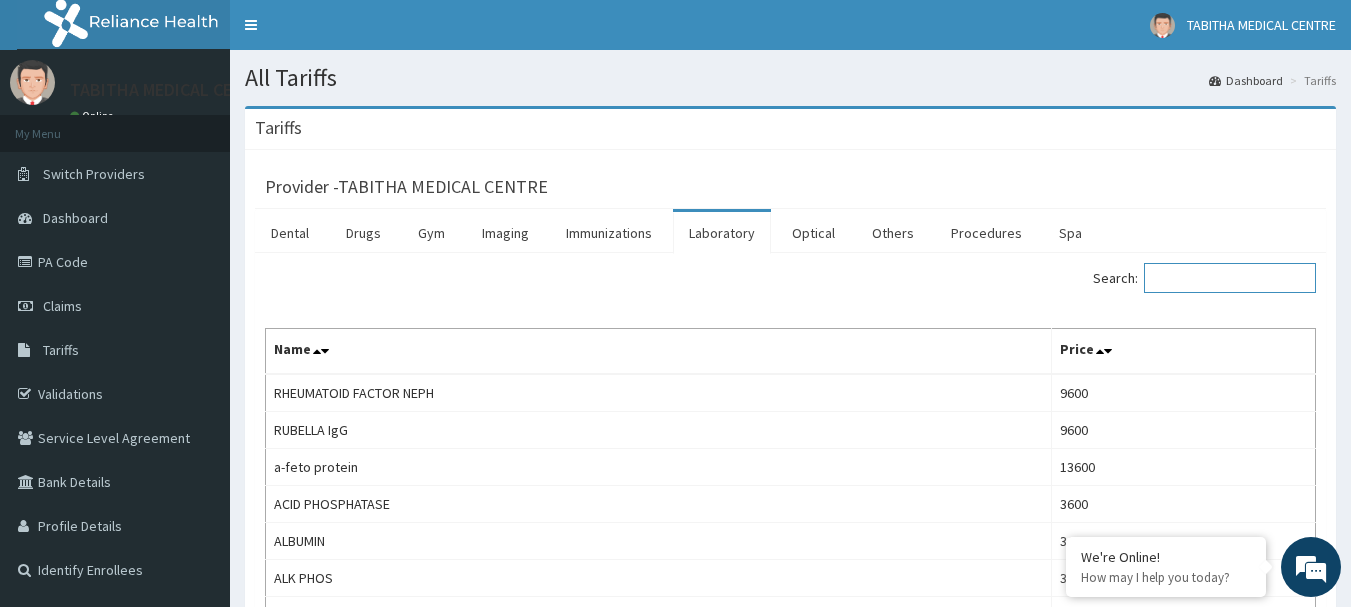 click on "Search:" at bounding box center (1230, 278) 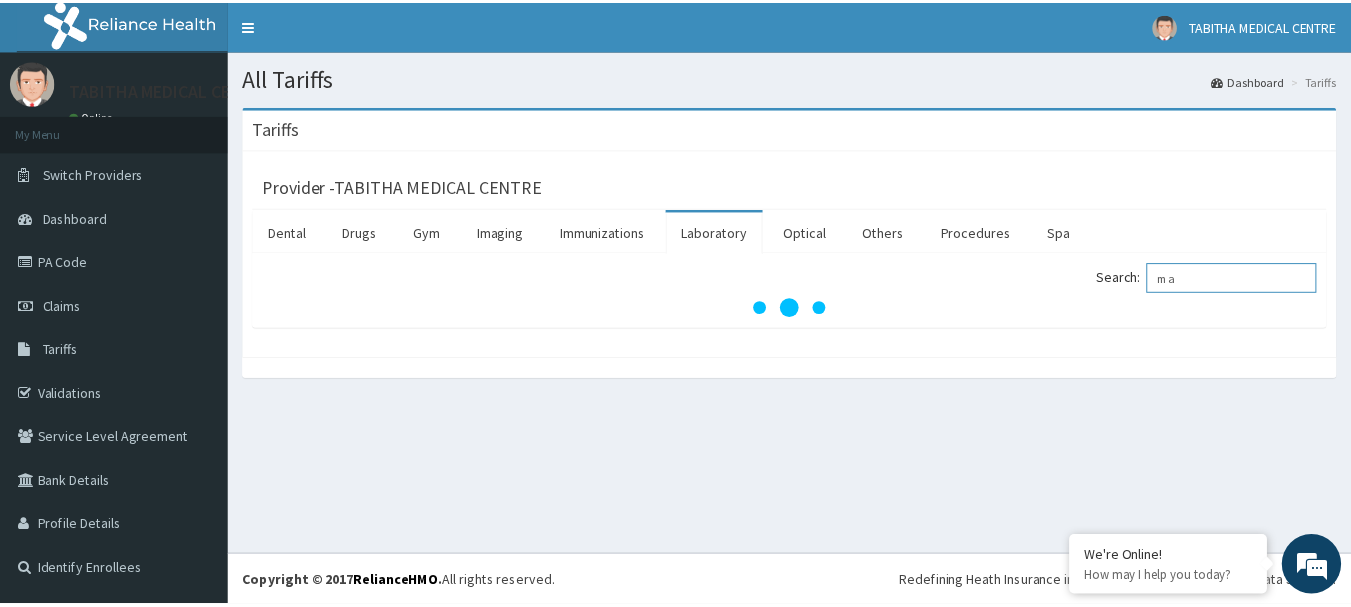 scroll, scrollTop: 0, scrollLeft: 0, axis: both 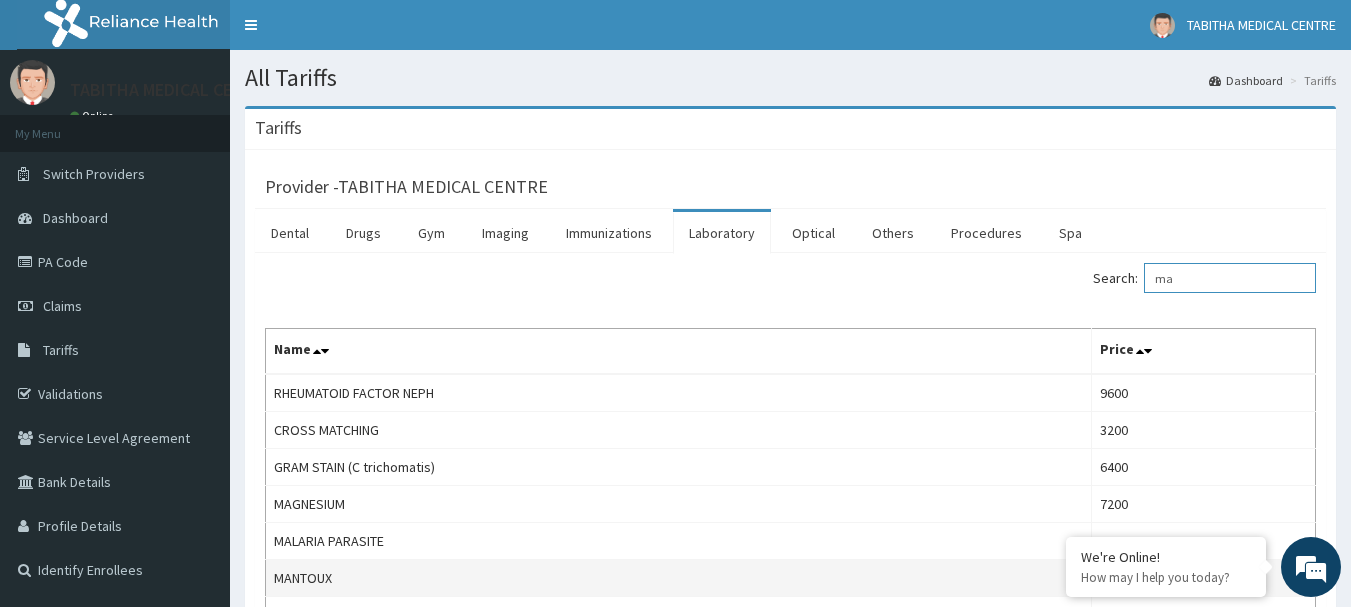 type on "m" 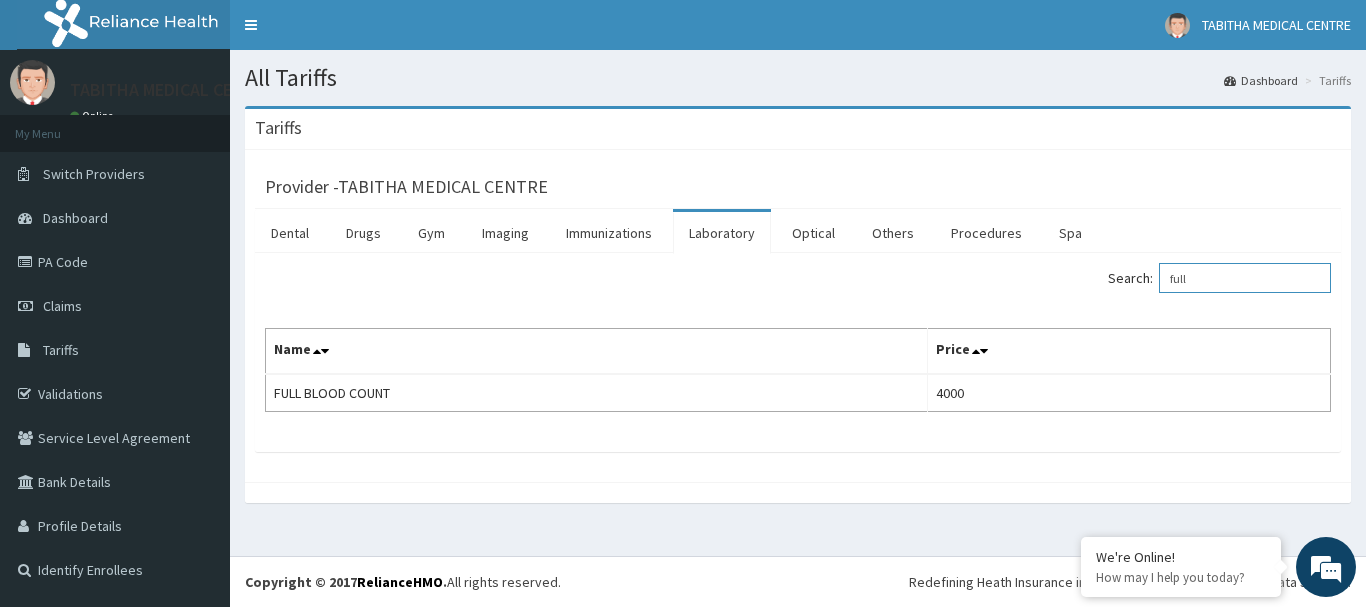 type on "full" 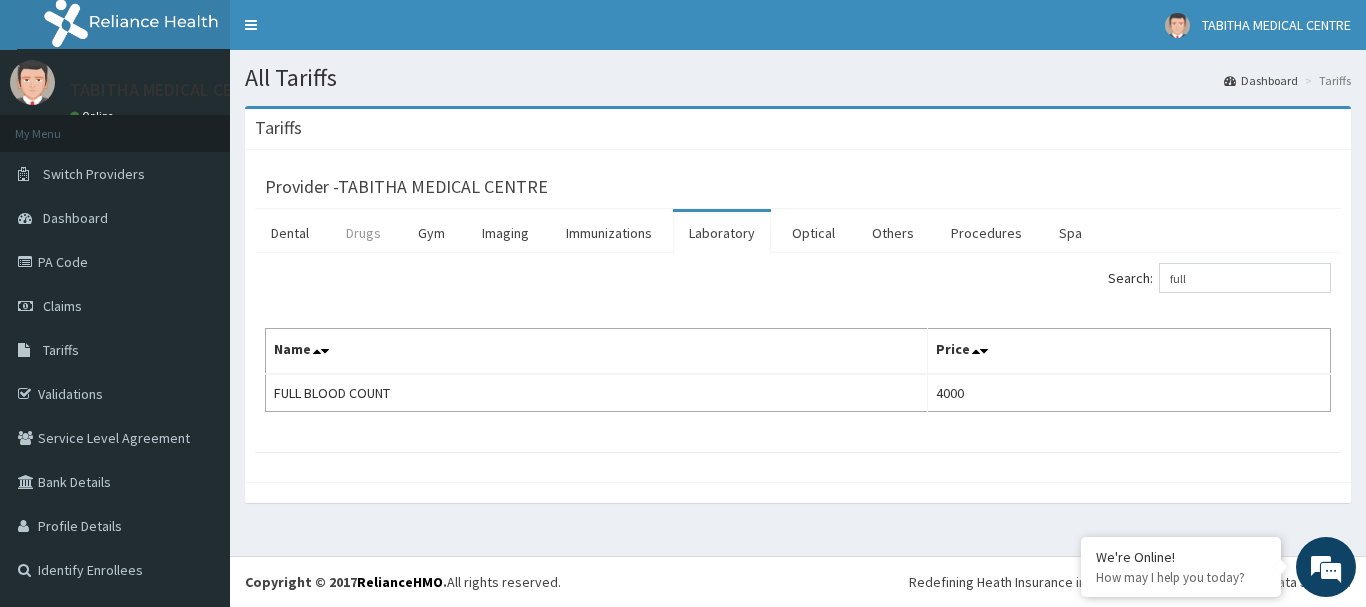 click on "Drugs" at bounding box center (363, 233) 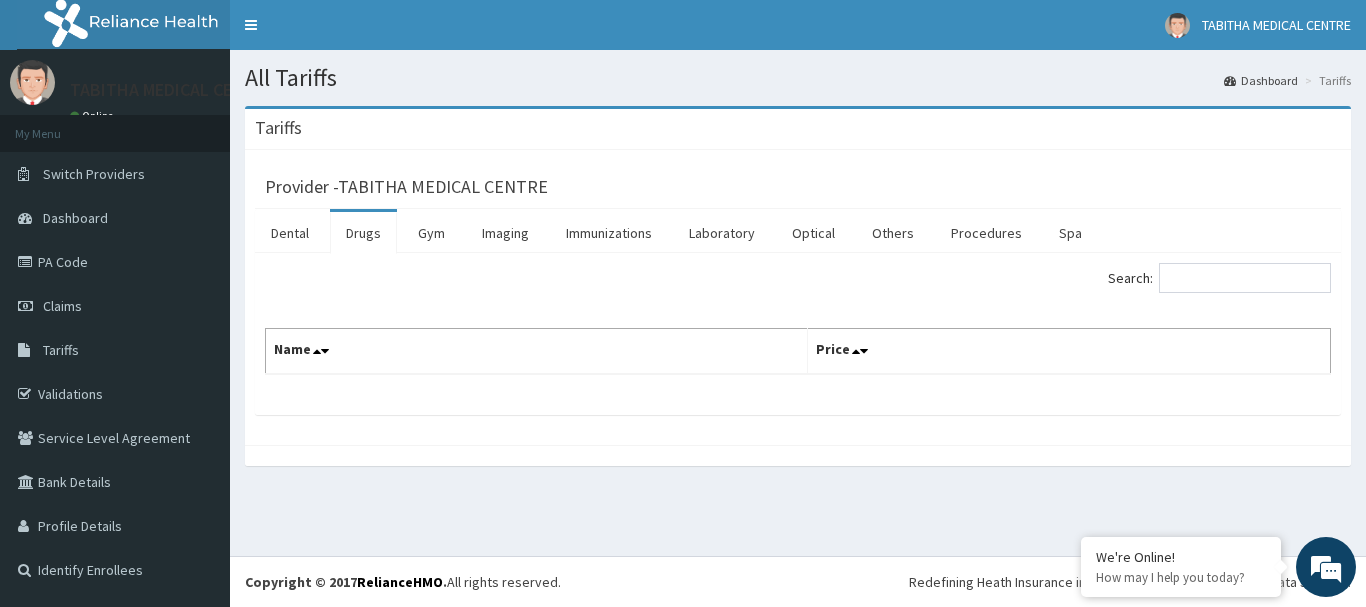 click on "Search:" at bounding box center [1072, 280] 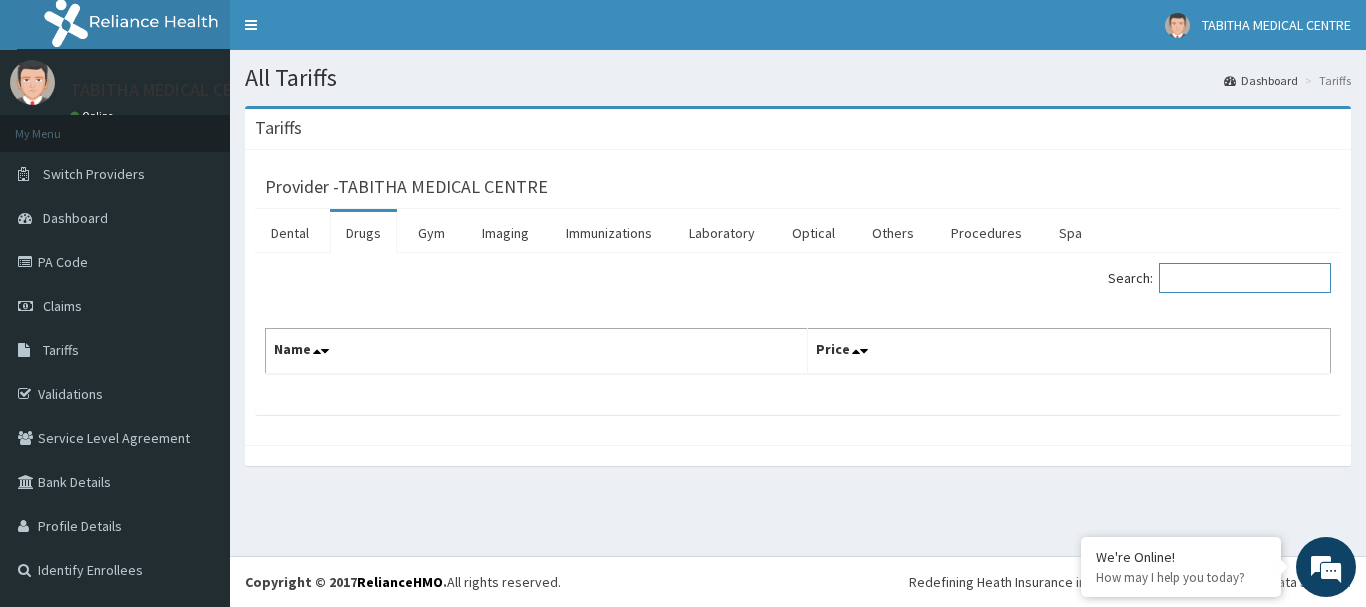 click on "Search:" at bounding box center [1245, 278] 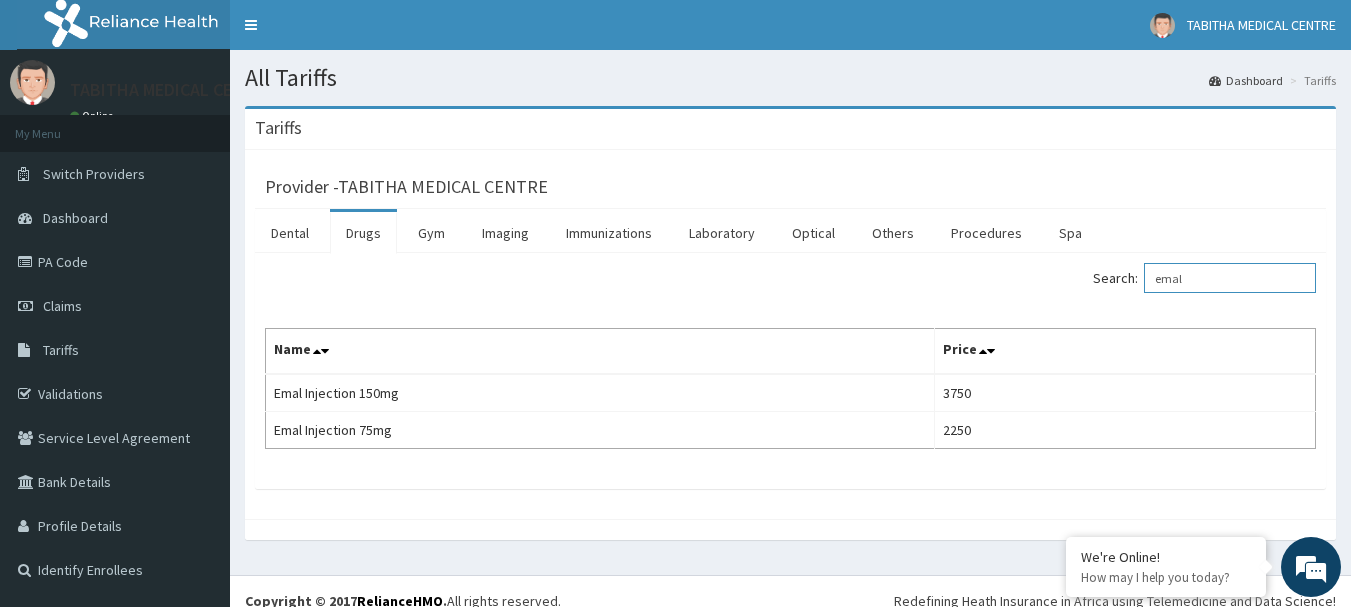 click on "emal" at bounding box center (1230, 278) 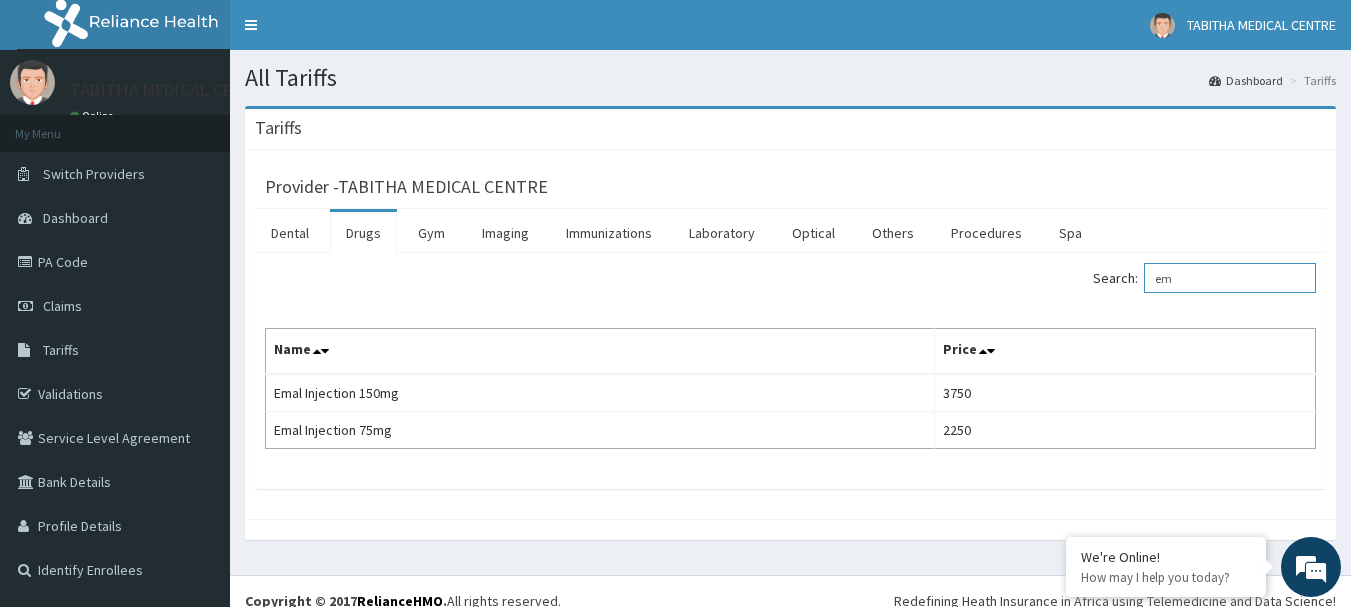 type on "e" 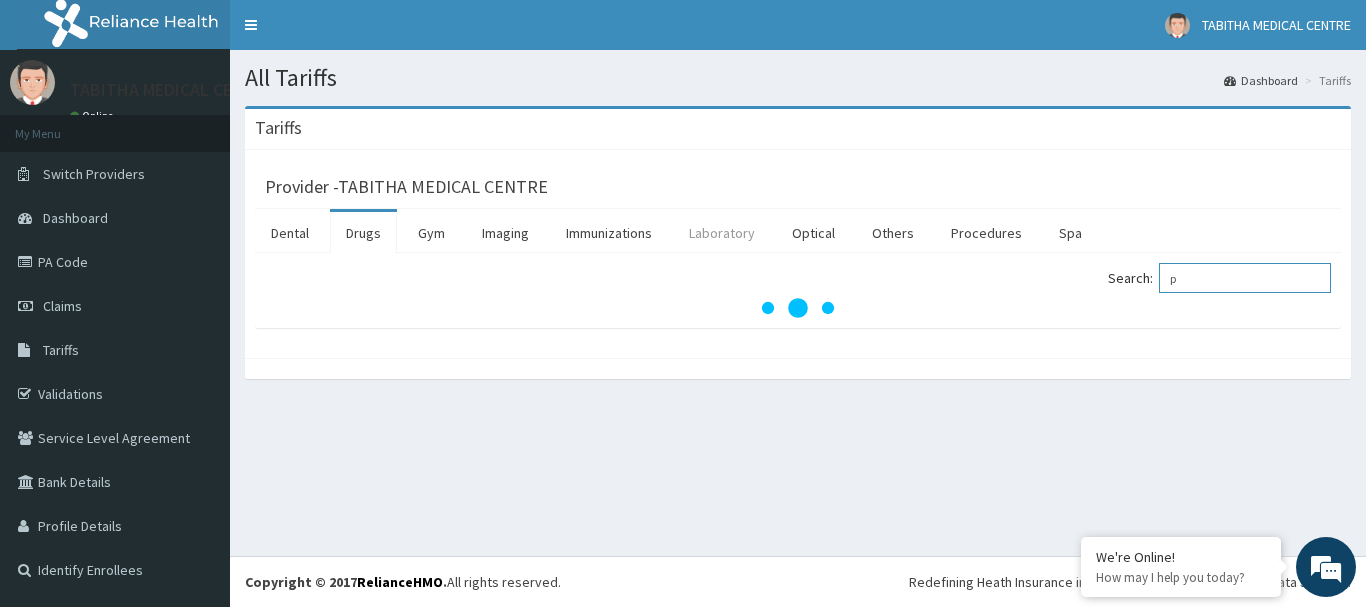 type on "p" 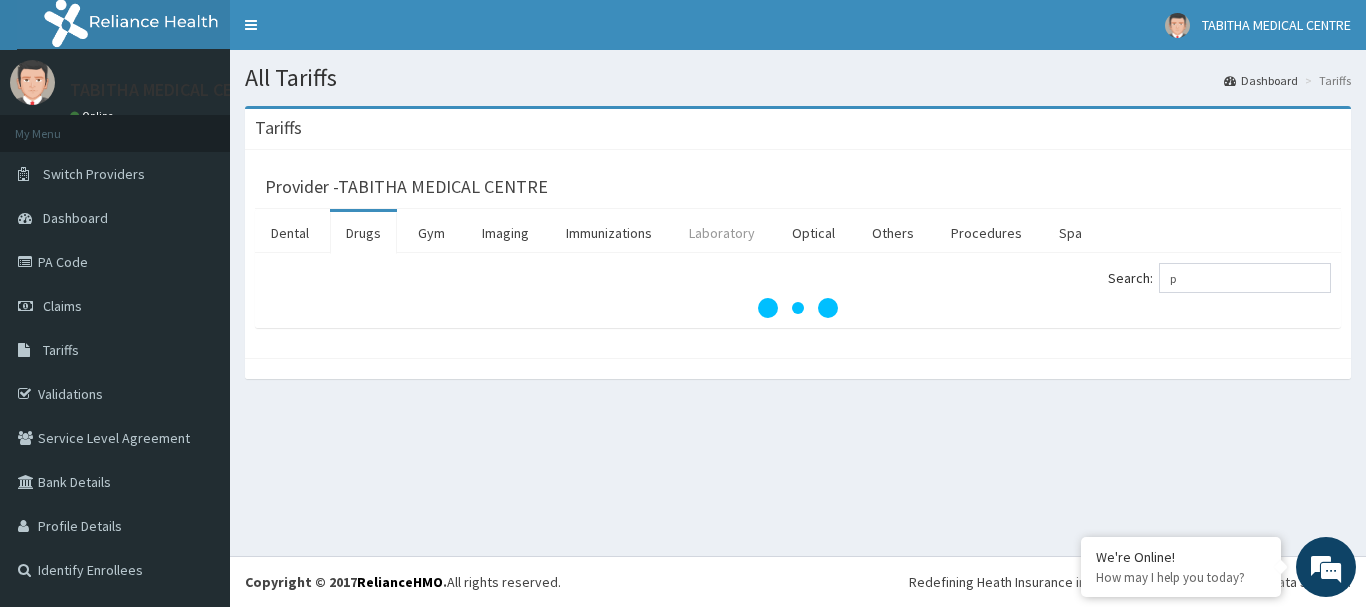 click on "Laboratory" at bounding box center [722, 233] 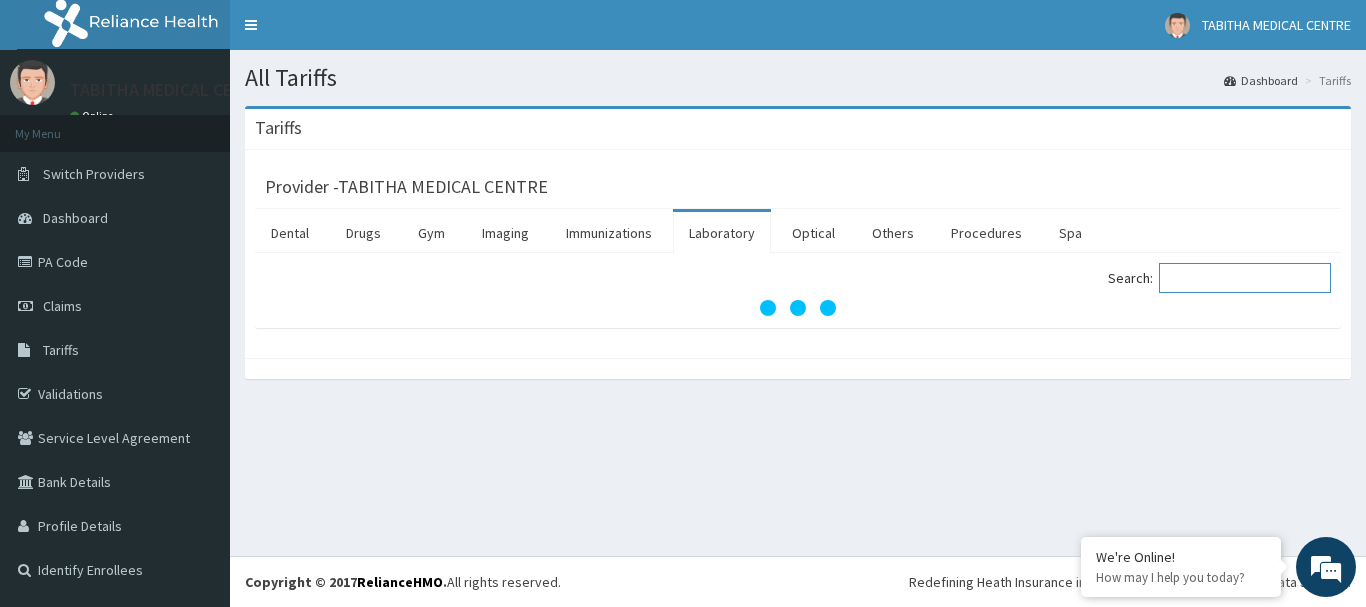 click on "Search:" at bounding box center [1245, 278] 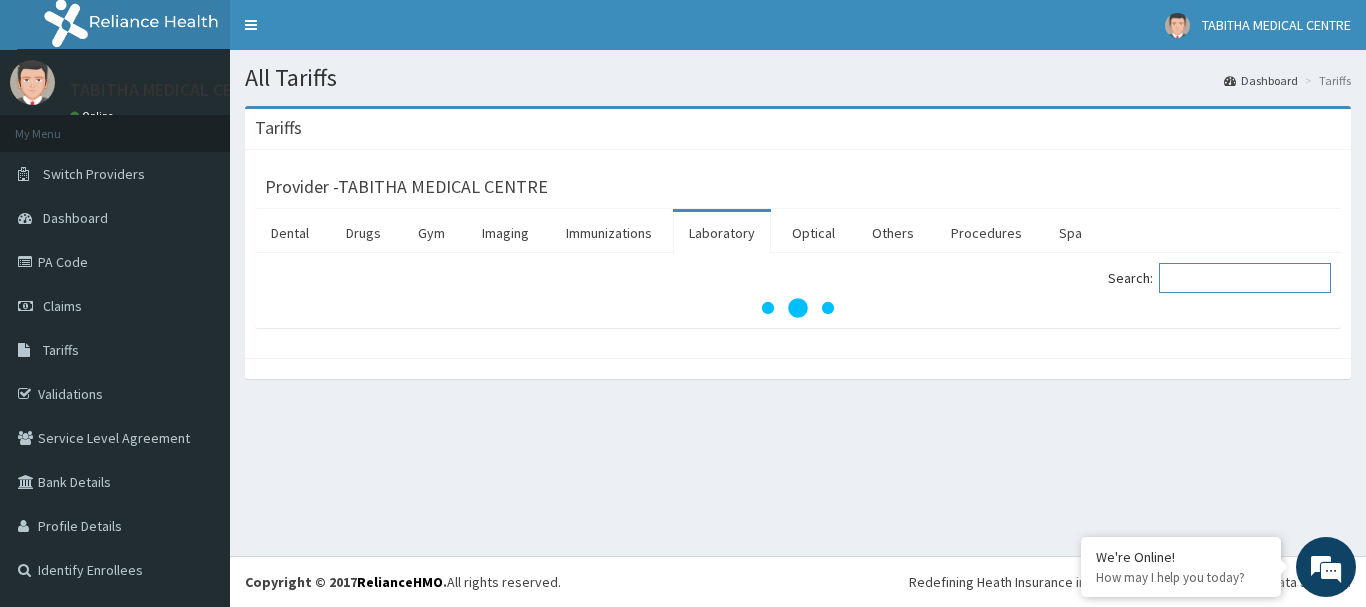 click on "Search:" at bounding box center [1245, 278] 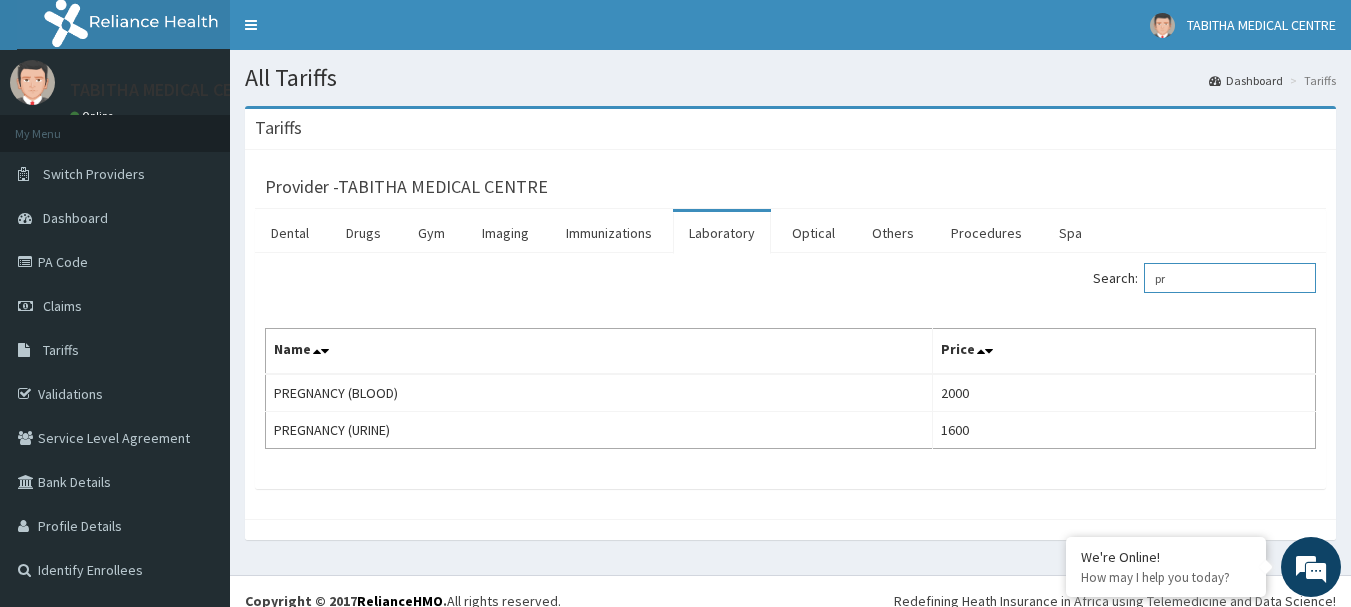 type on "p" 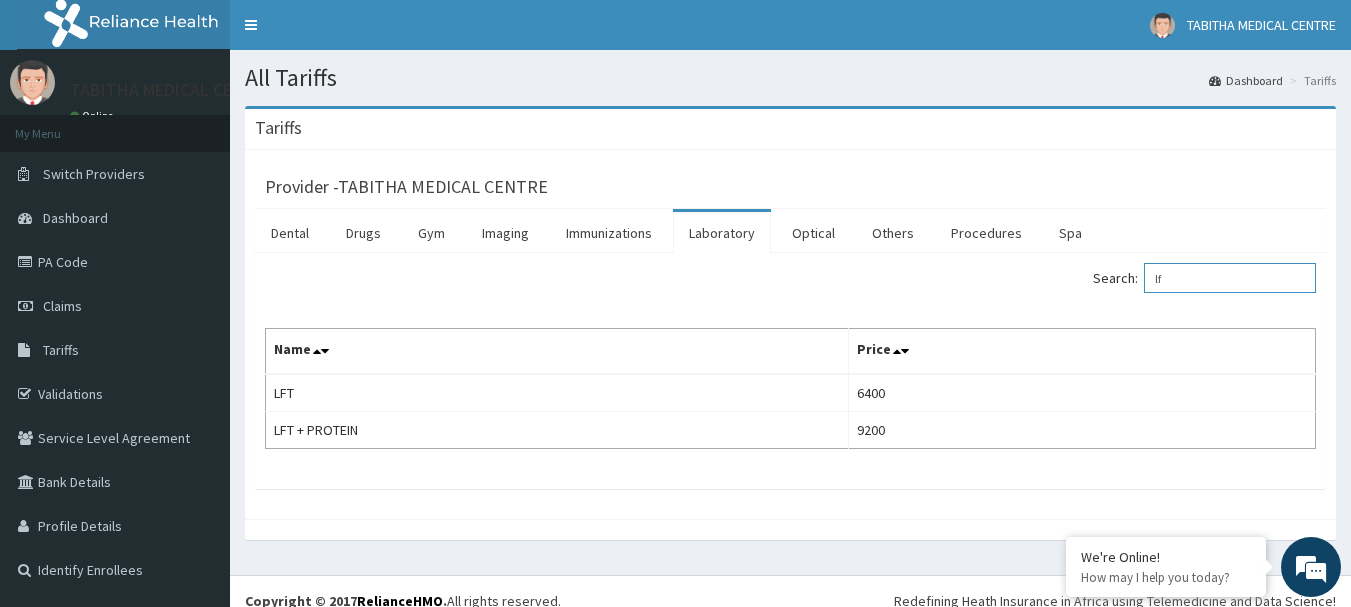 type on "l" 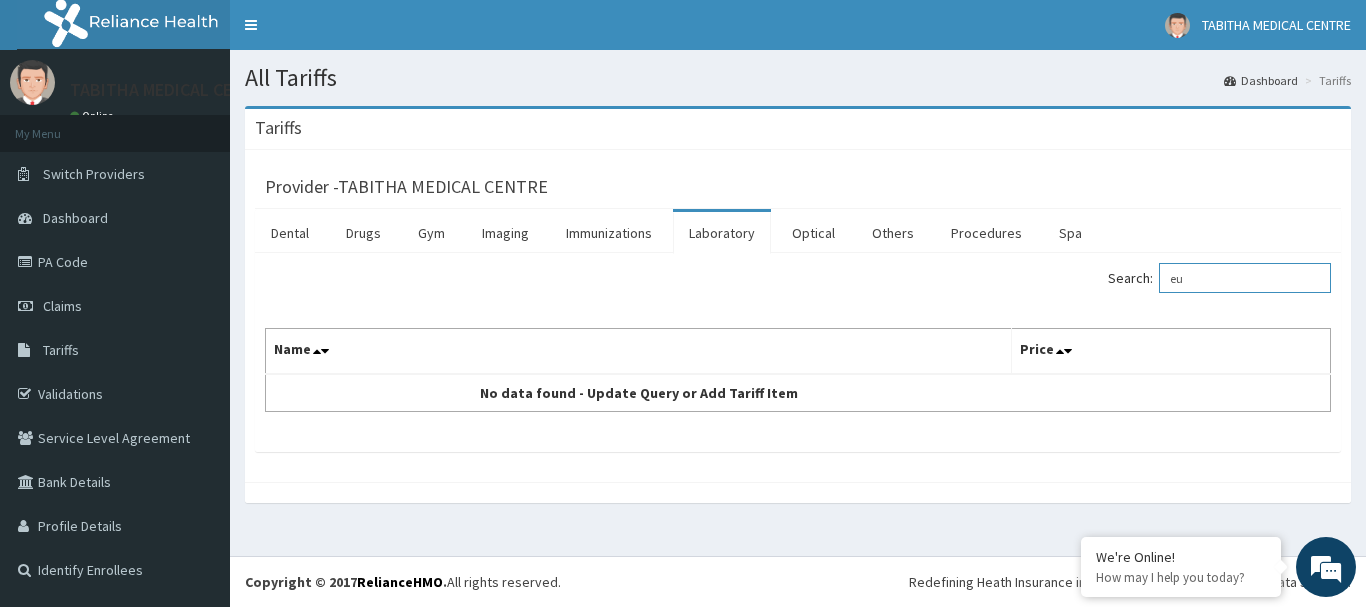 type on "e" 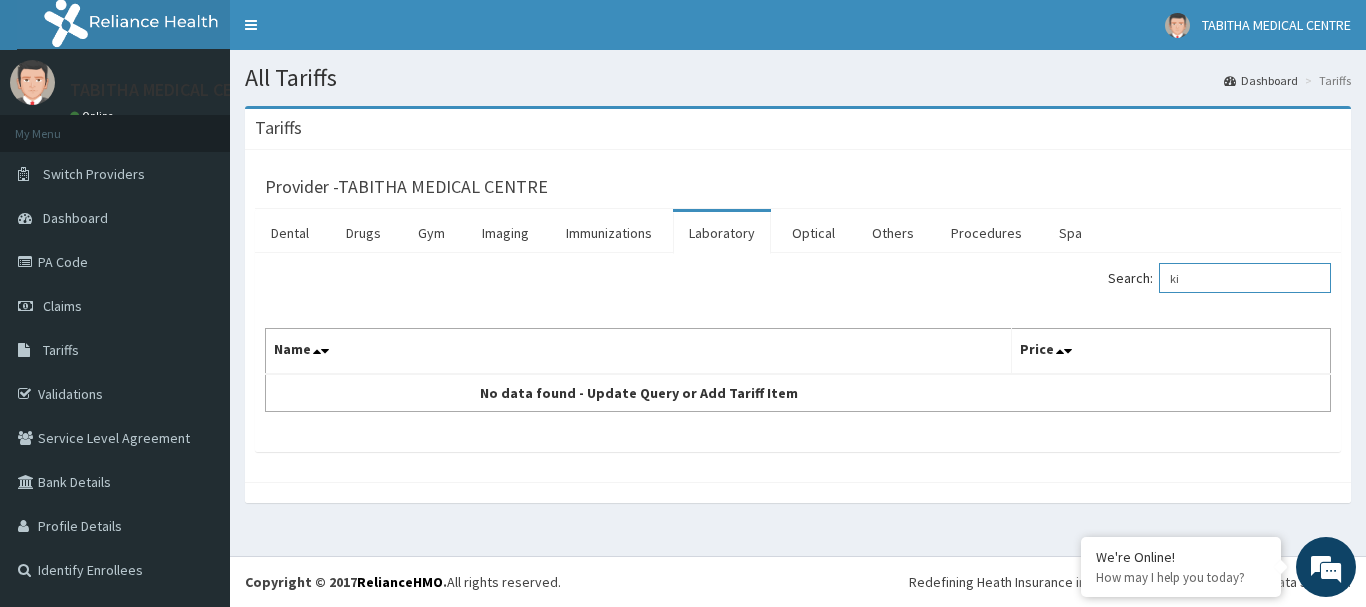 type on "k" 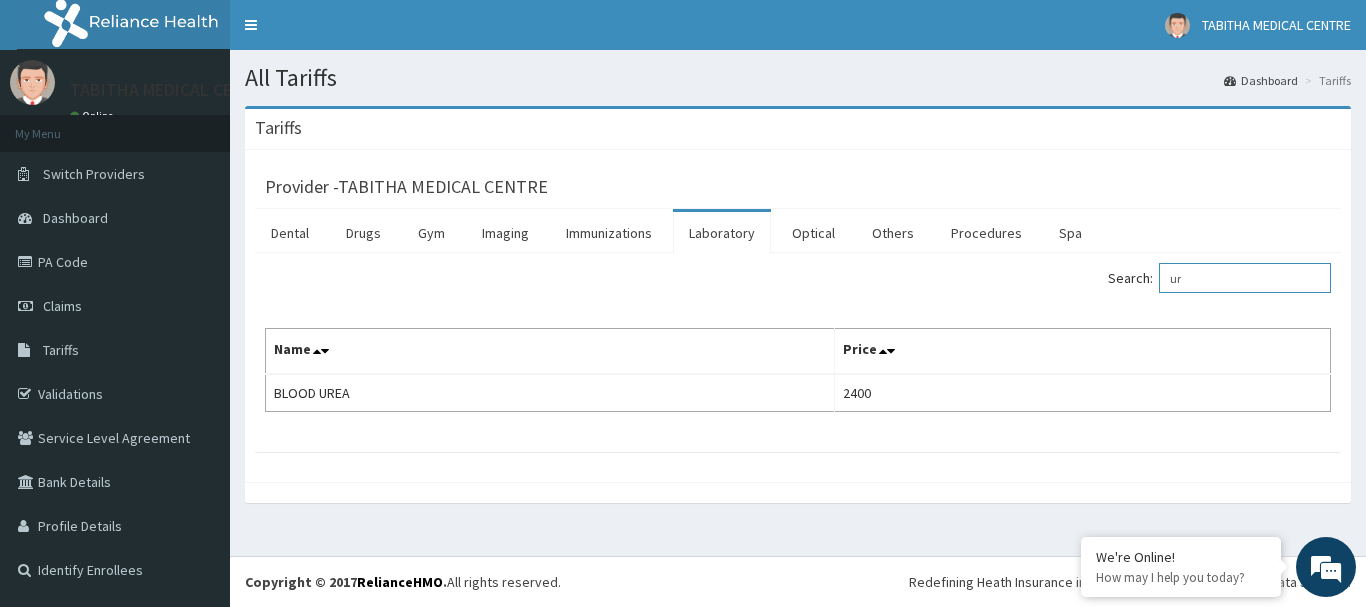 type on "u" 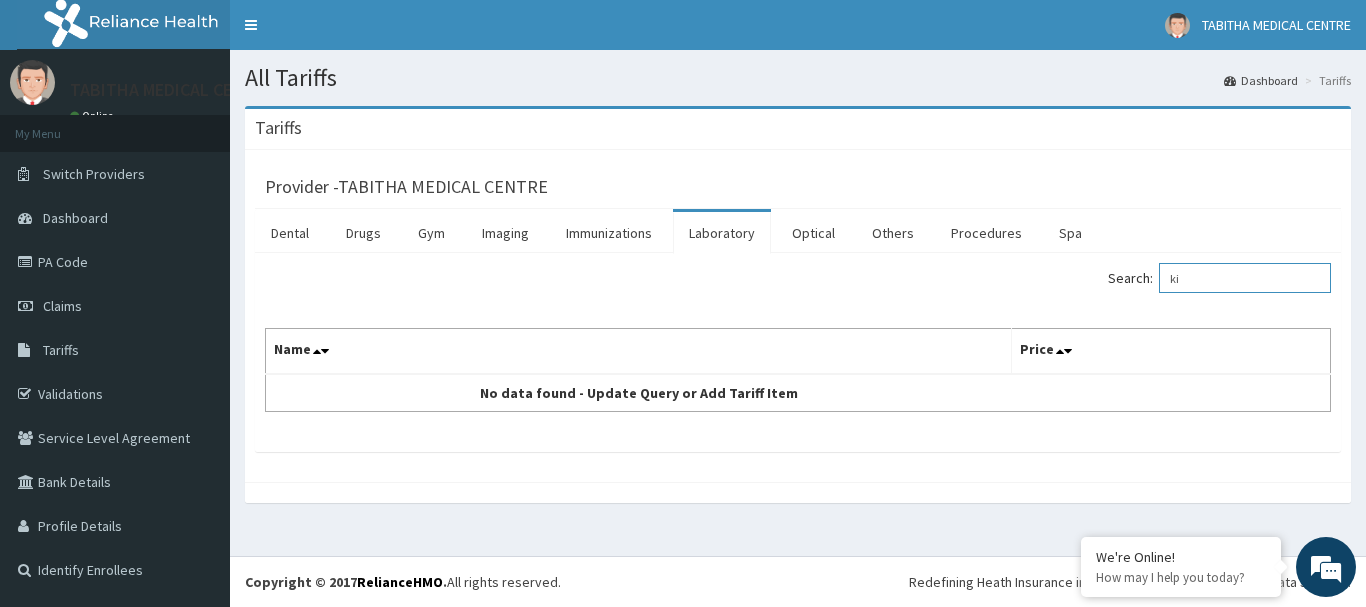type on "k" 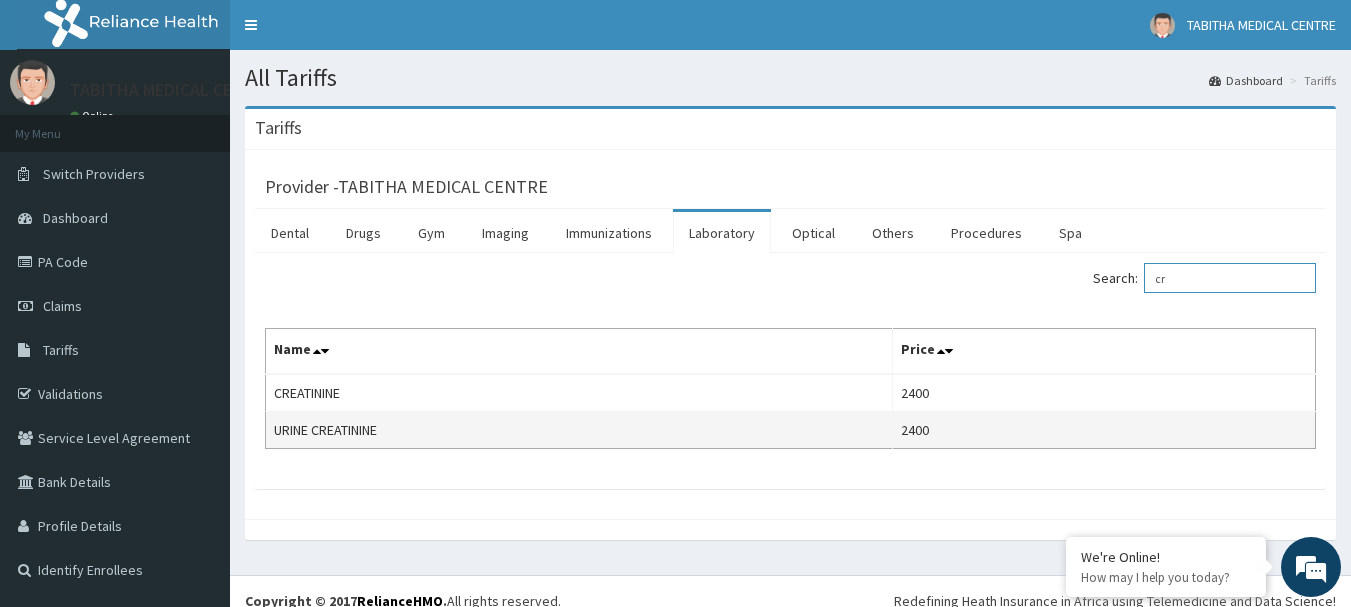 type on "c" 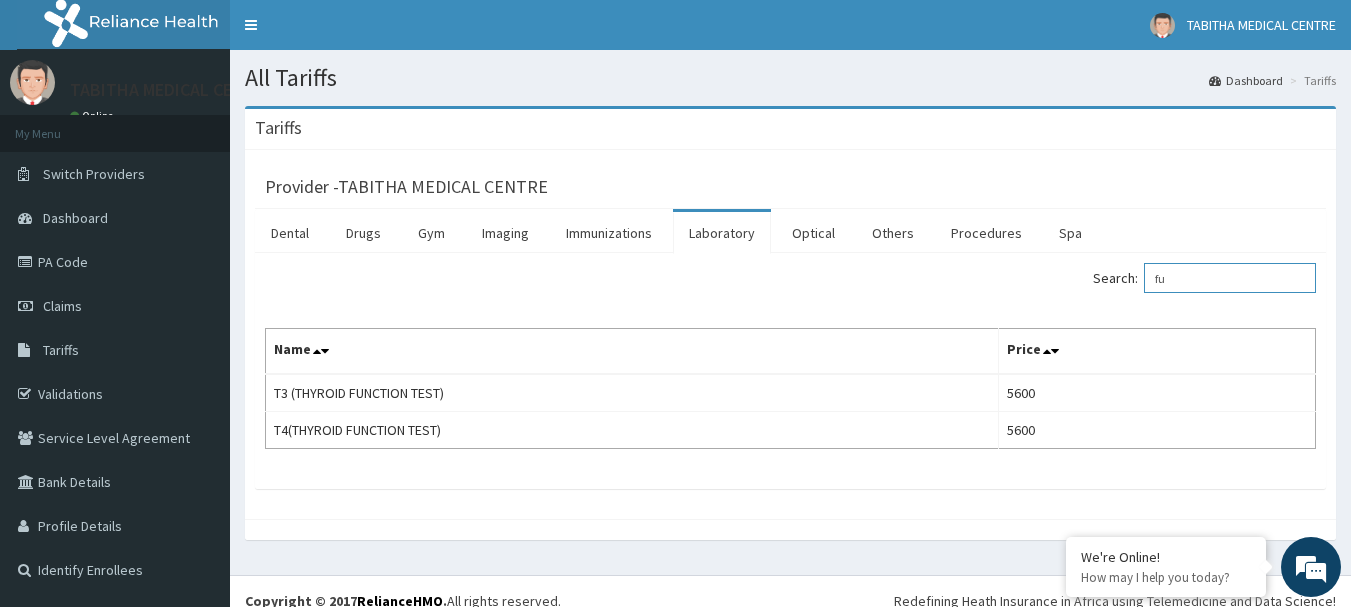 type on "f" 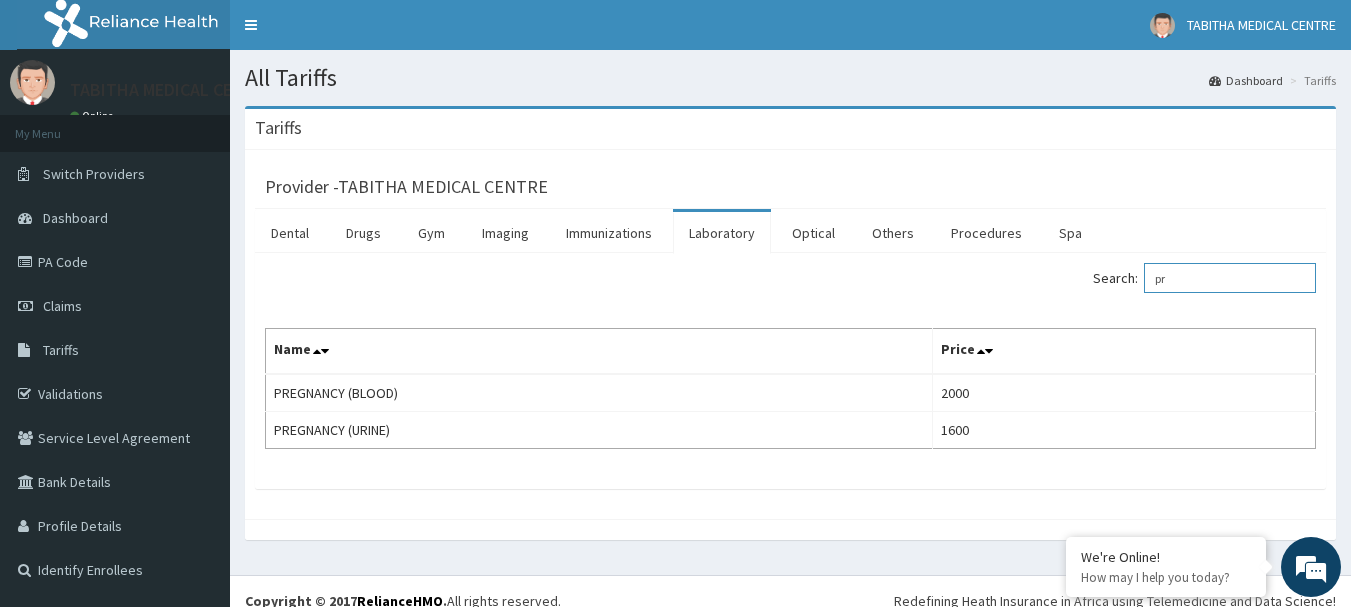type on "p" 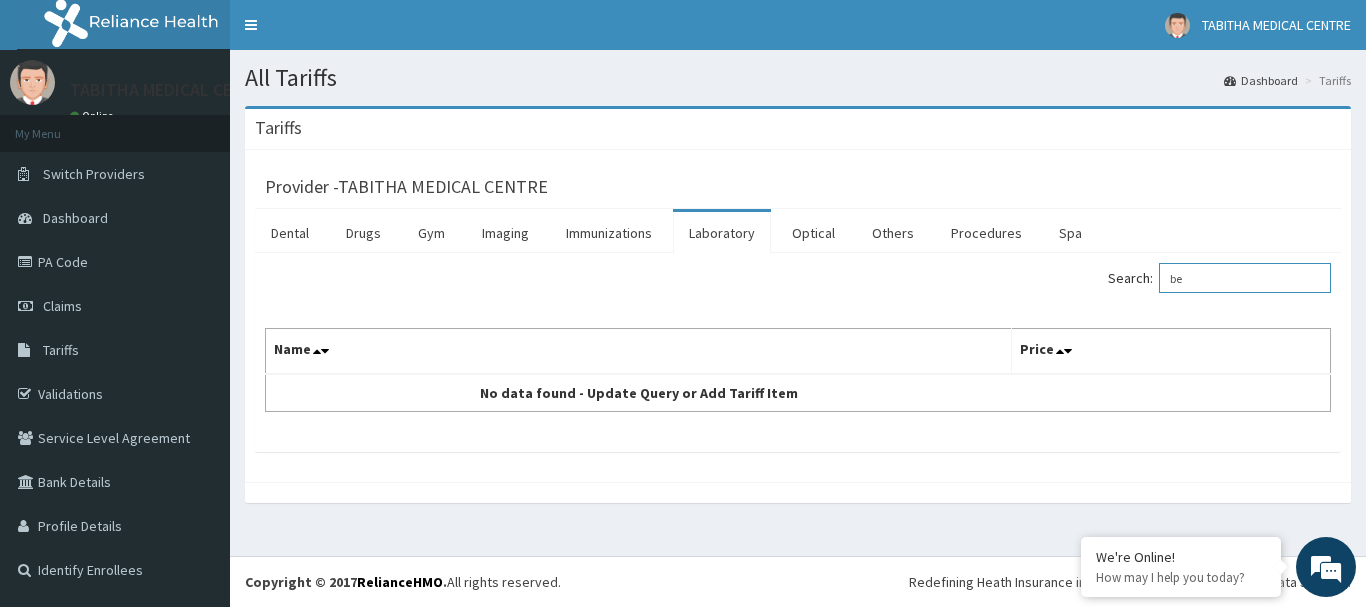 type on "b" 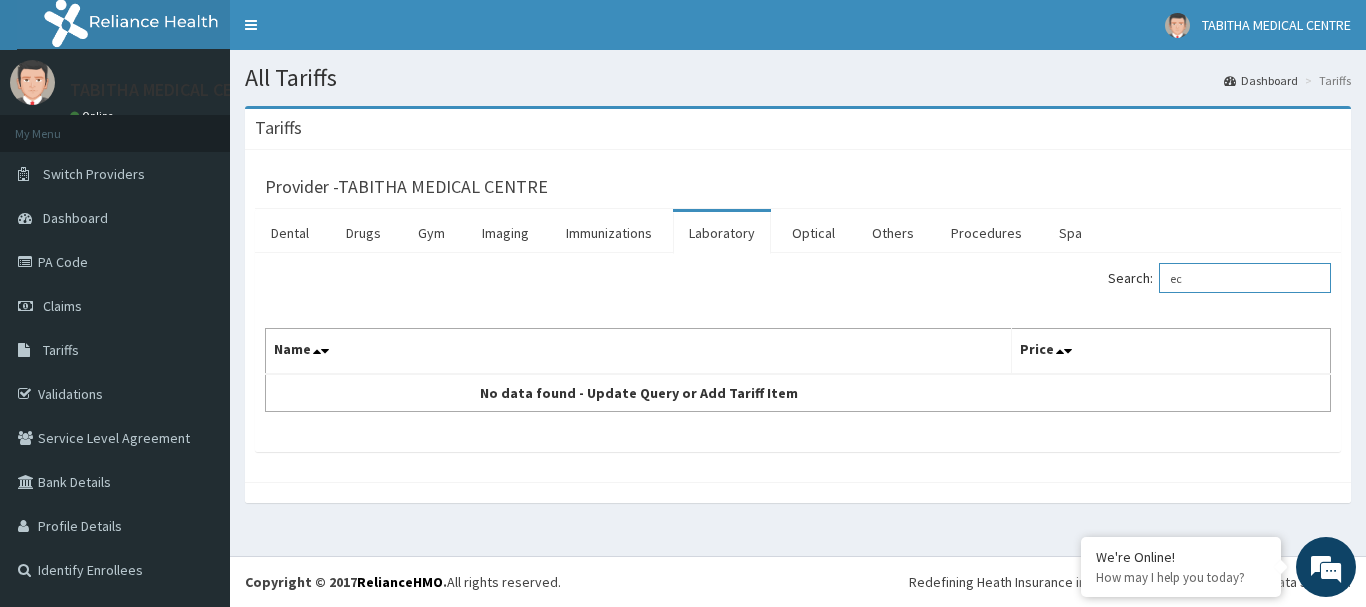 type on "e" 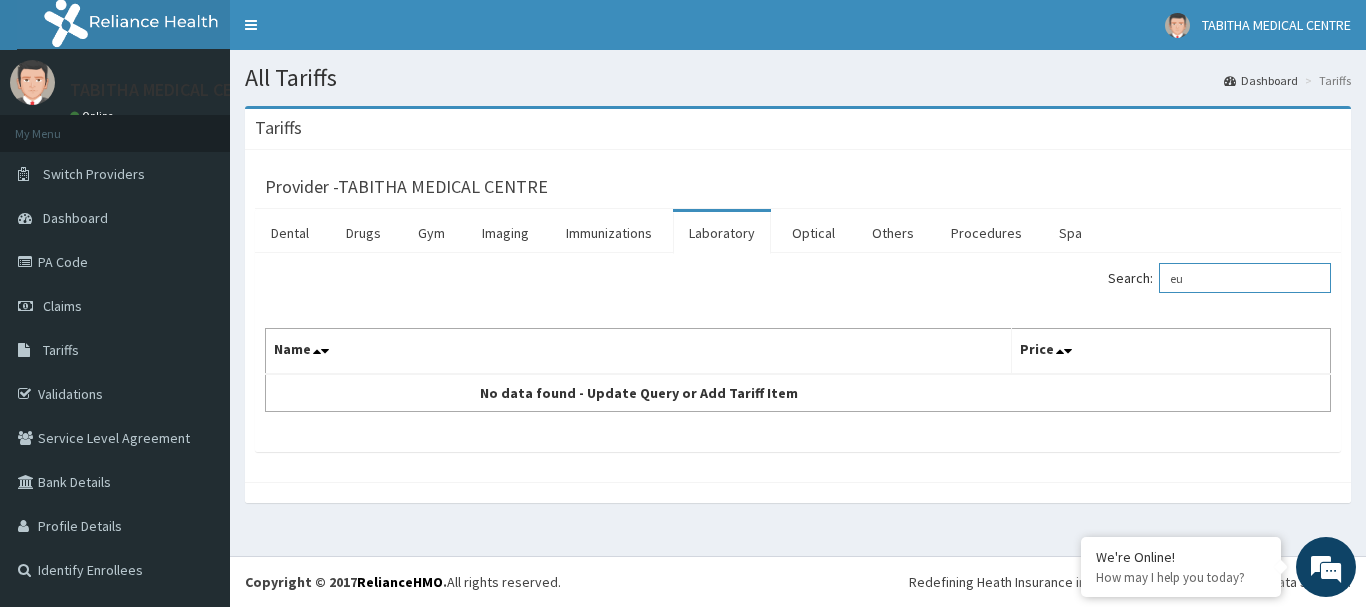 type on "e" 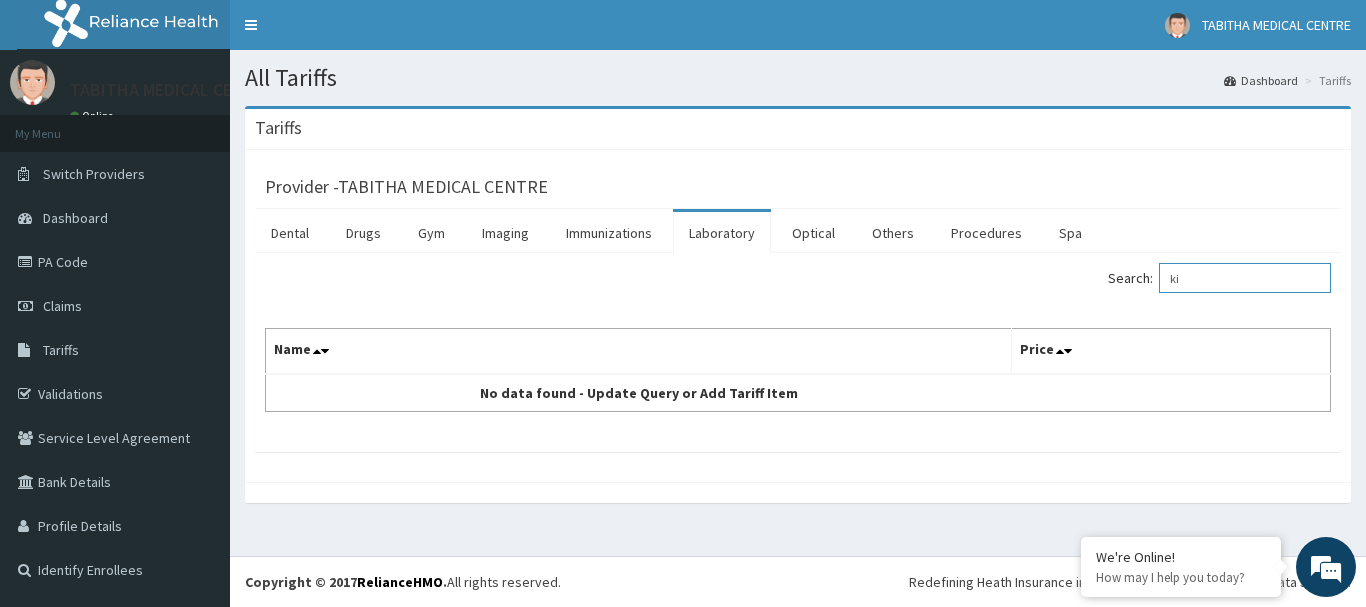 type on "k" 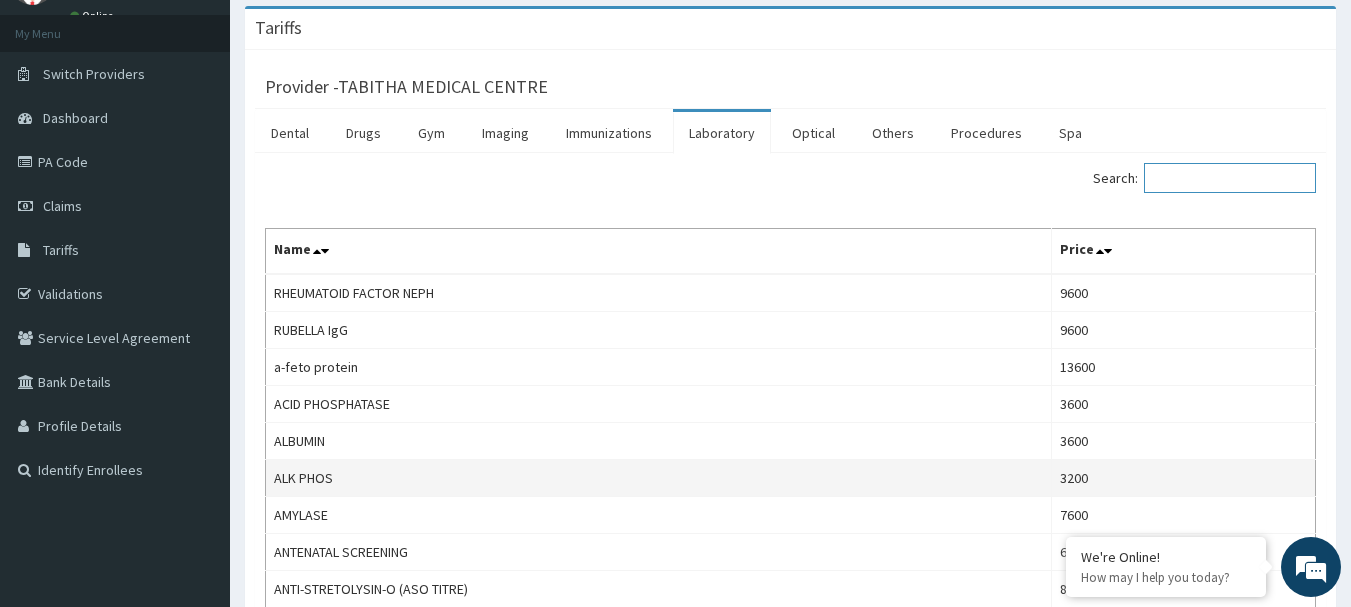 scroll, scrollTop: 0, scrollLeft: 0, axis: both 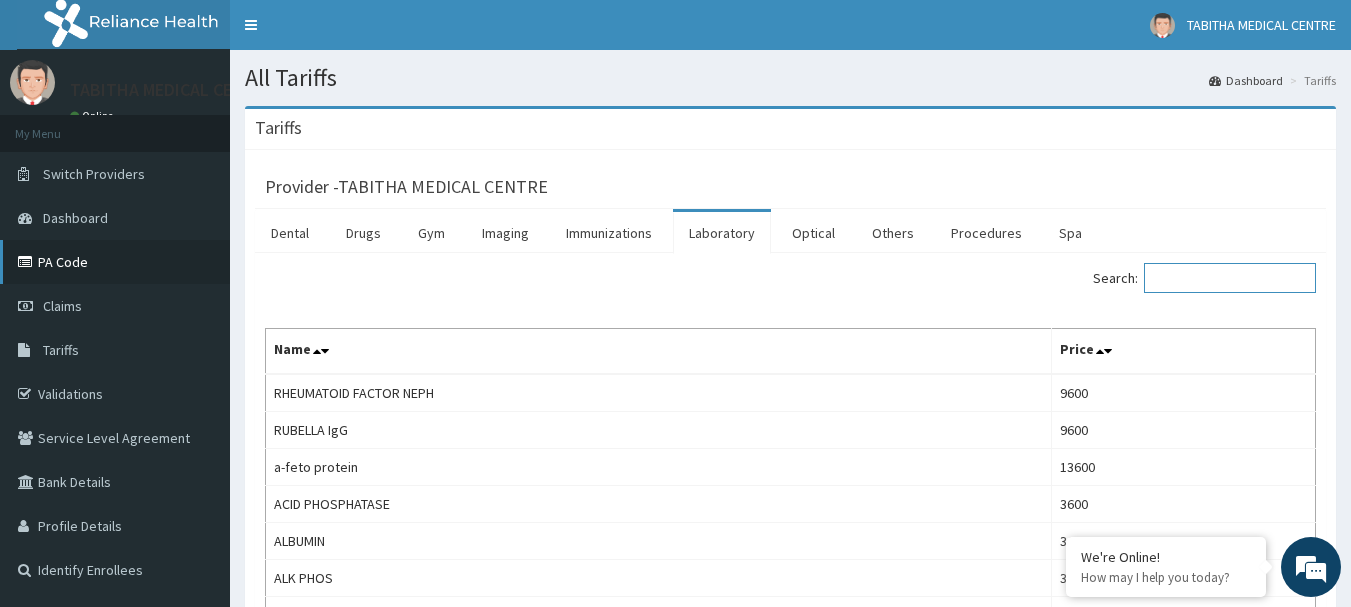 type 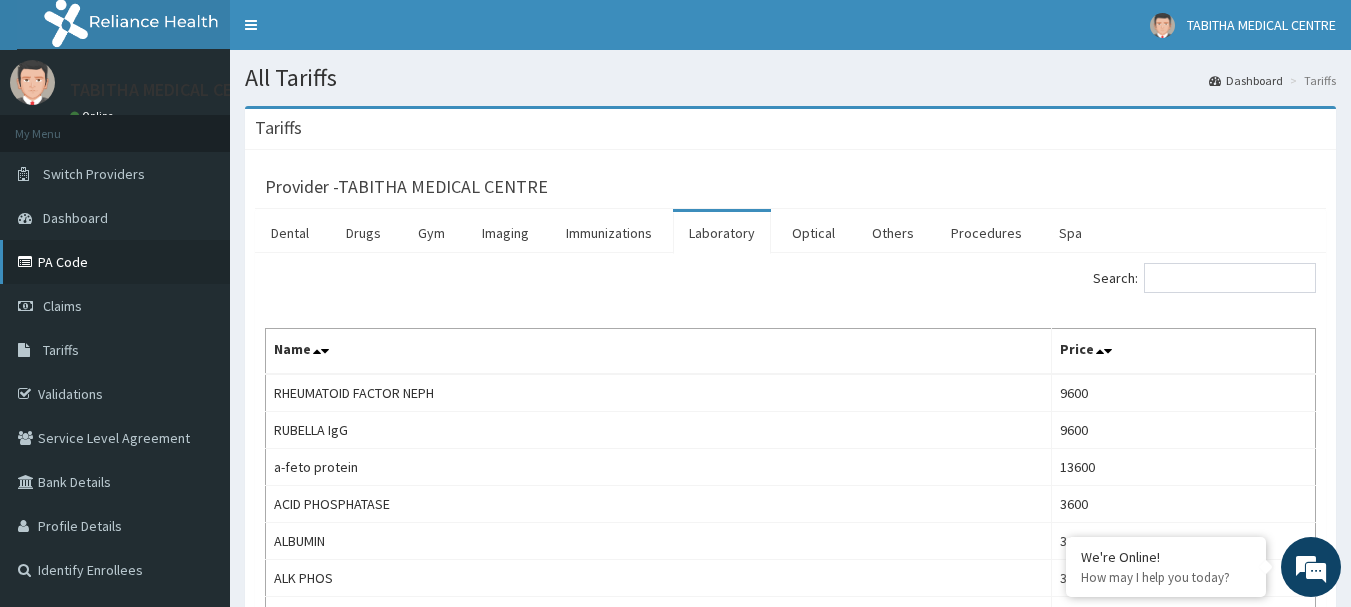 click on "PA Code" at bounding box center (115, 262) 